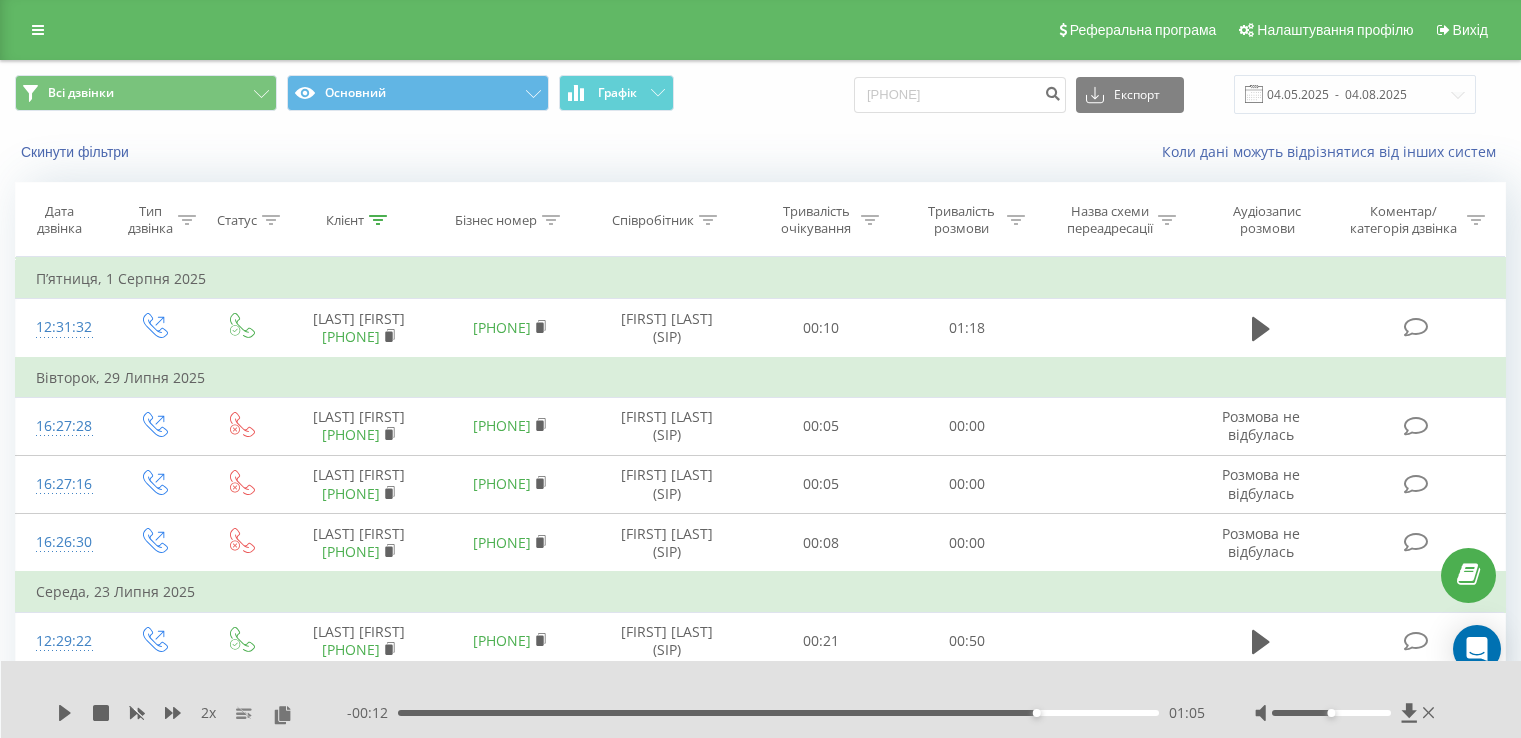 scroll, scrollTop: 0, scrollLeft: 0, axis: both 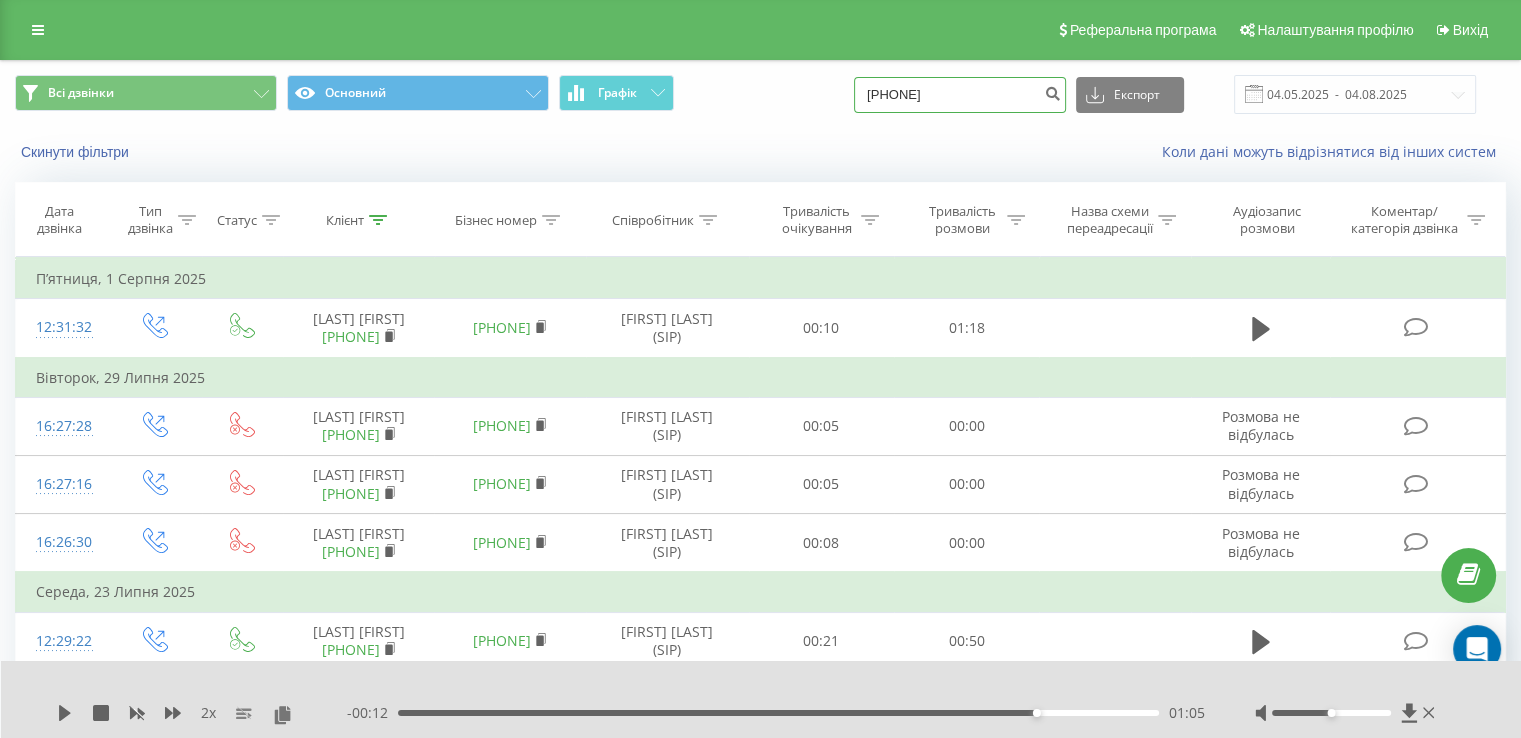 click on "[PHONE]" at bounding box center (960, 95) 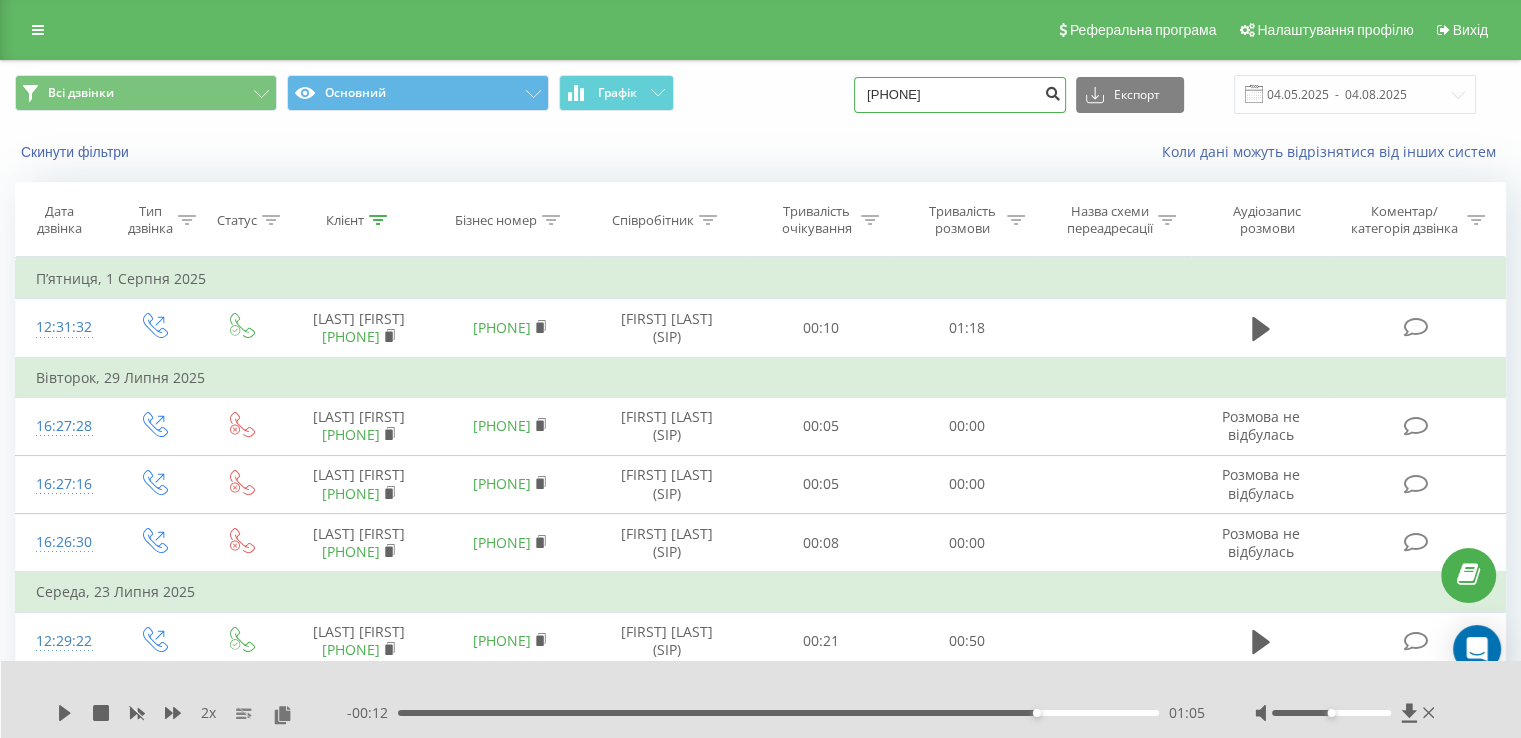 type on "[PHONE]" 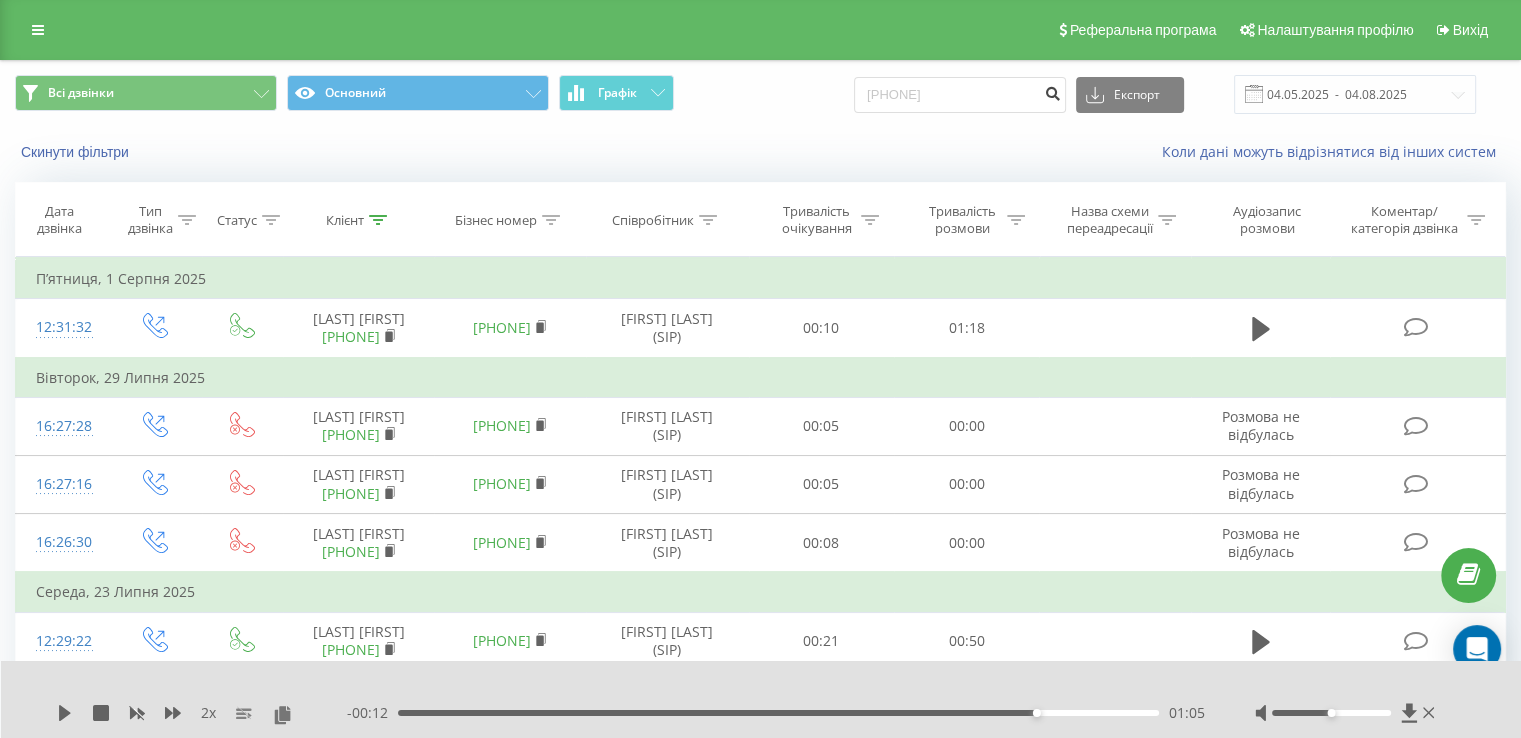 click at bounding box center [1052, 91] 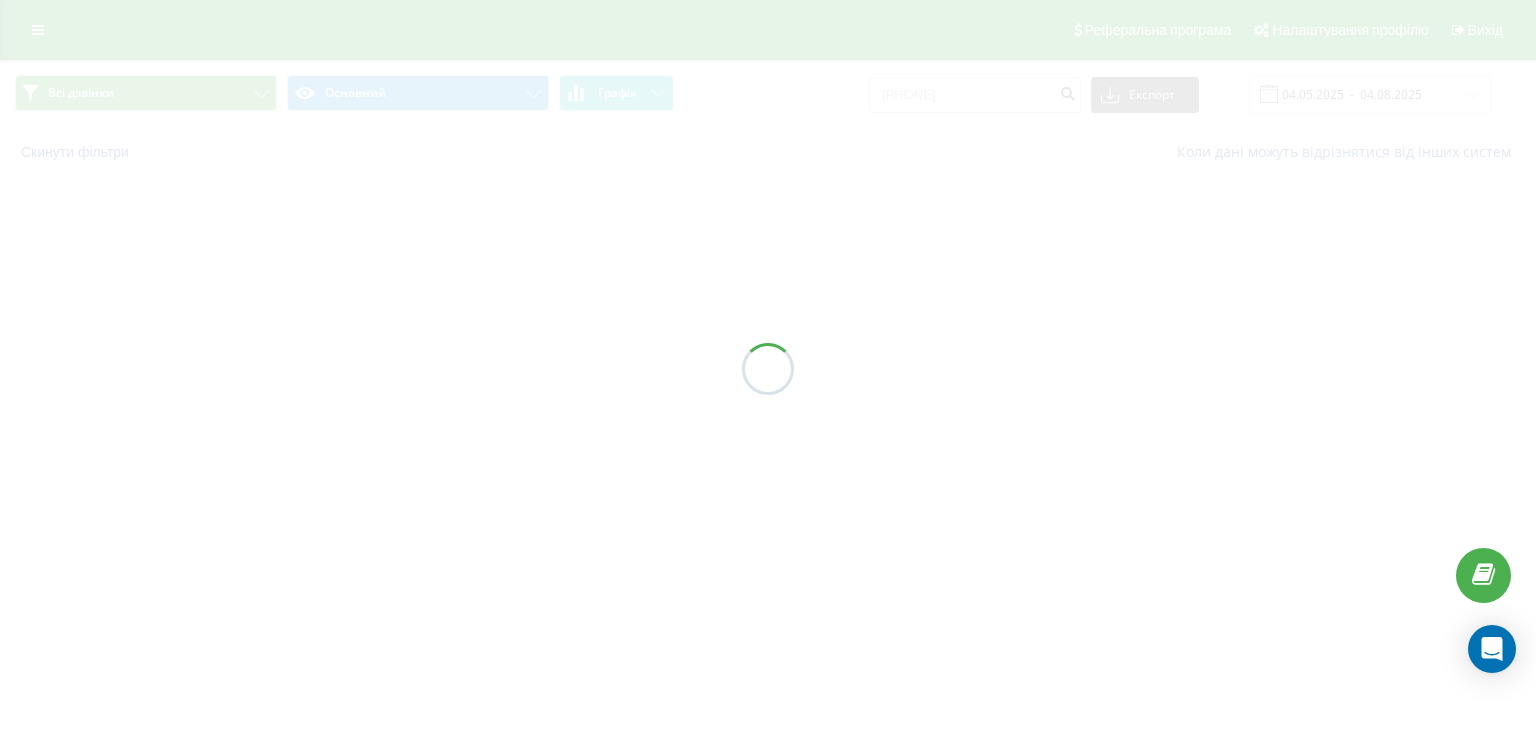 scroll, scrollTop: 0, scrollLeft: 0, axis: both 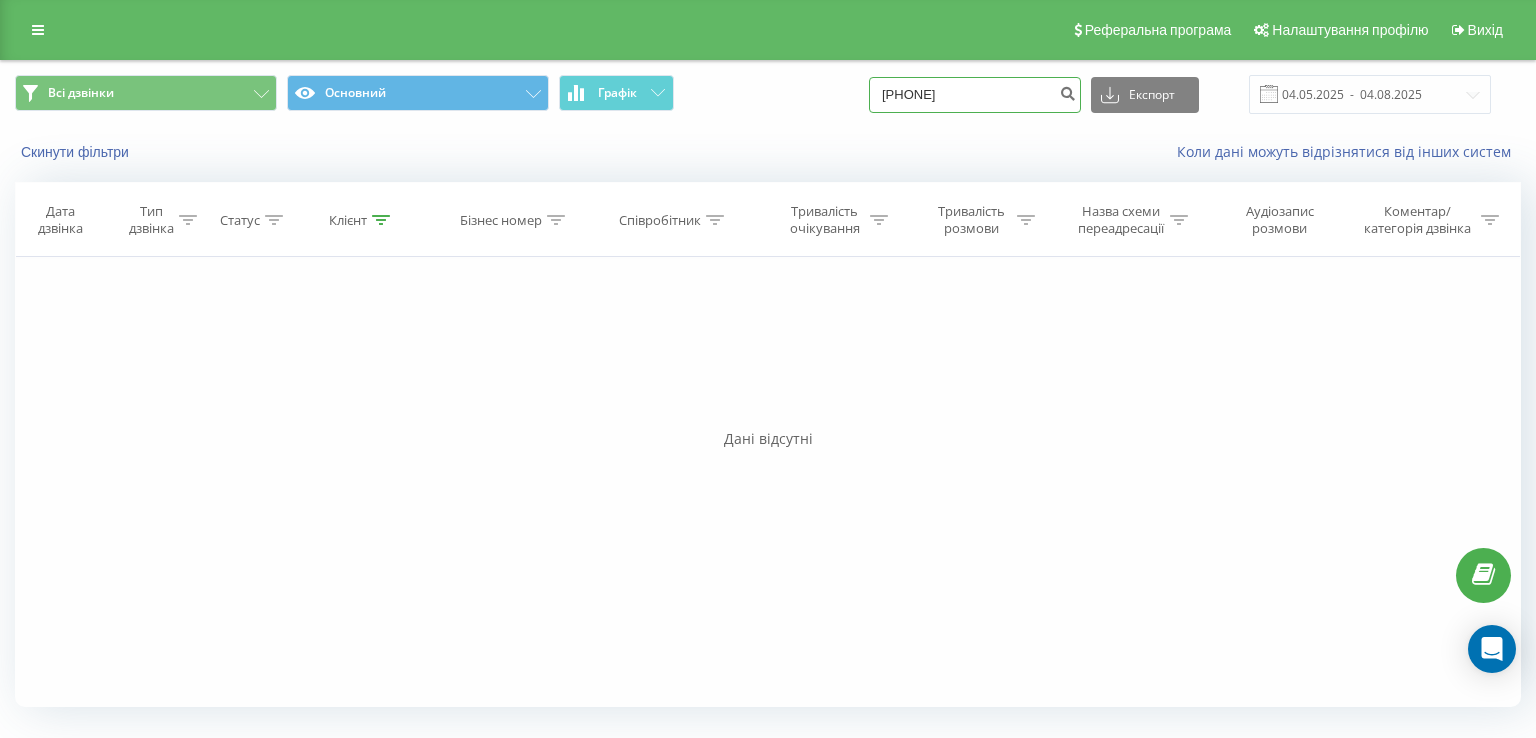click on "[PHONE]" at bounding box center (975, 95) 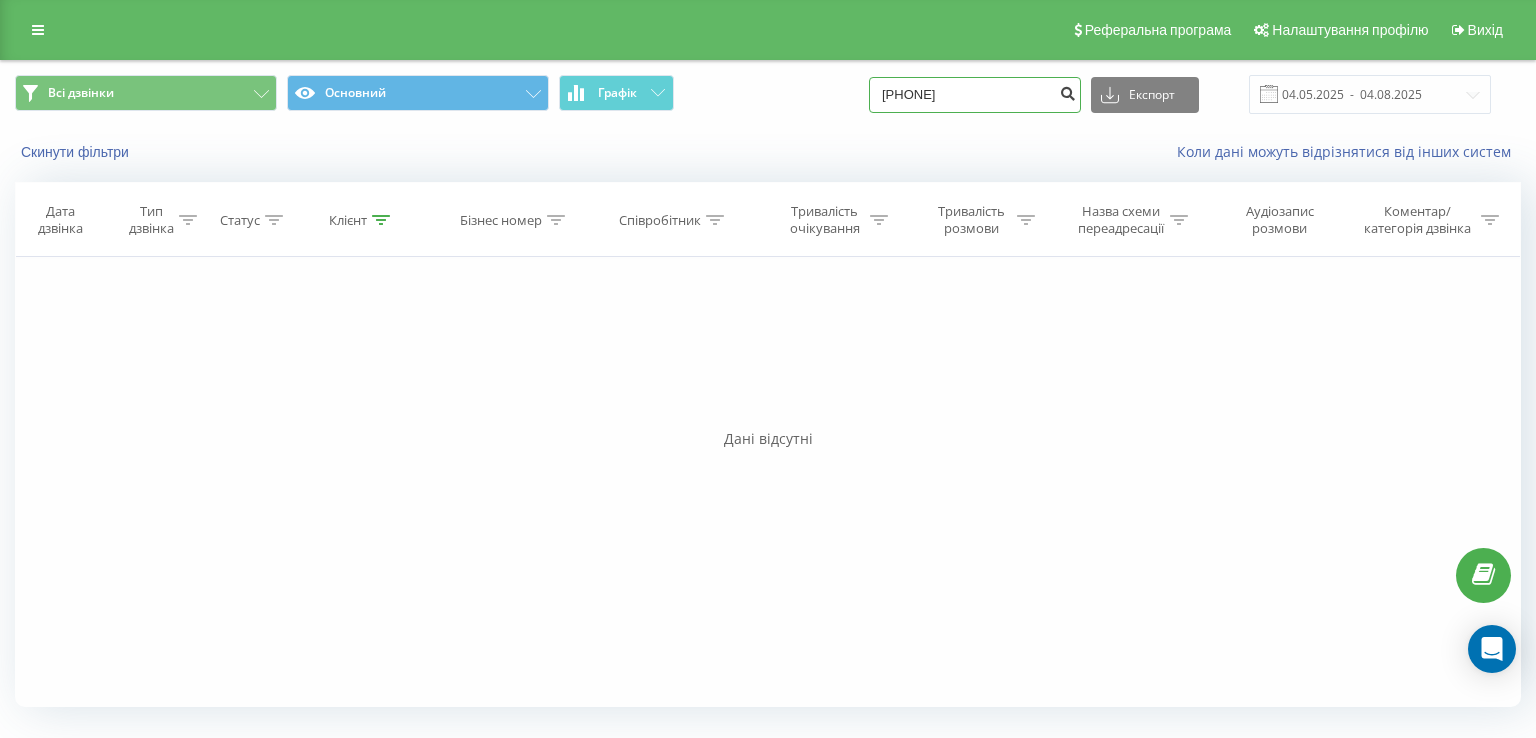 type on "[PHONE]" 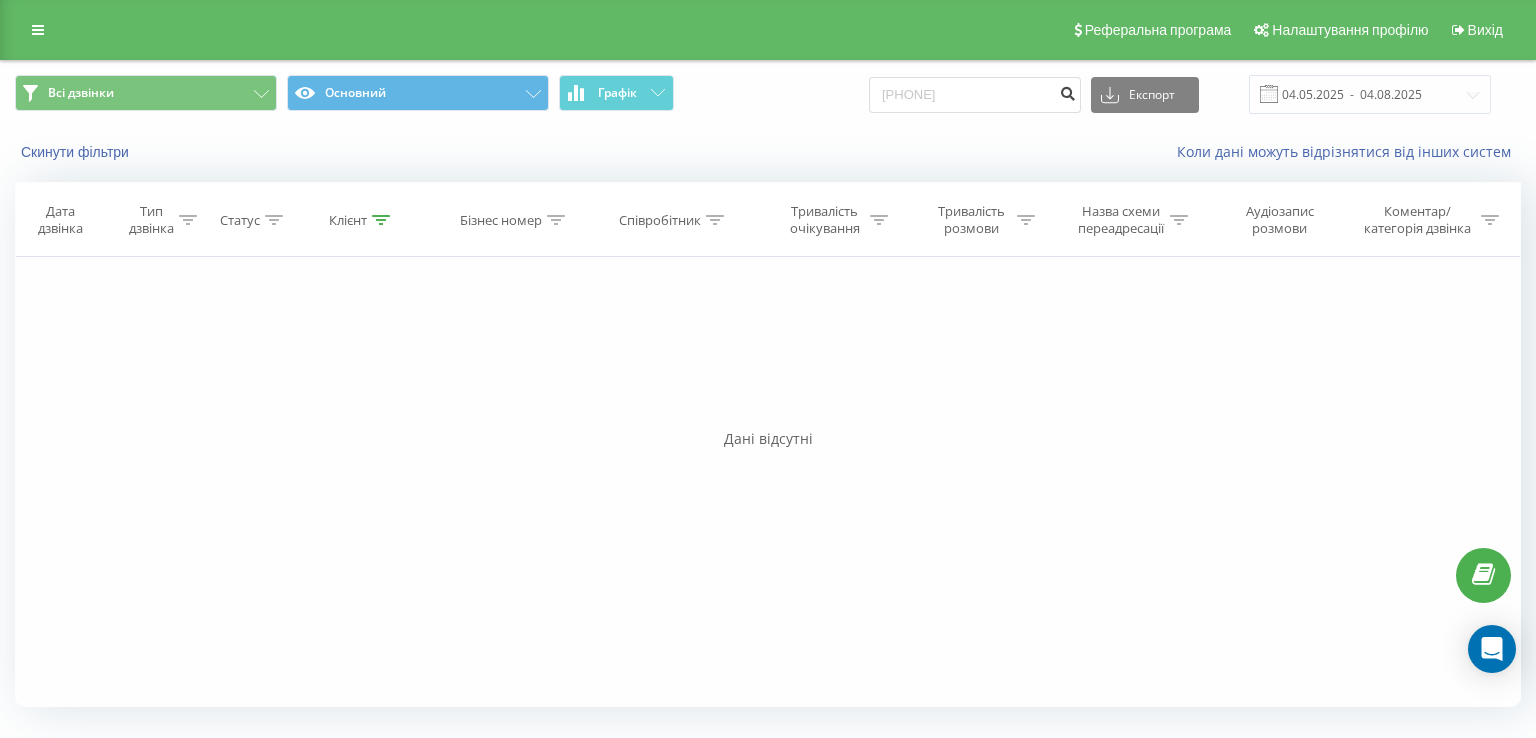 click at bounding box center [1067, 91] 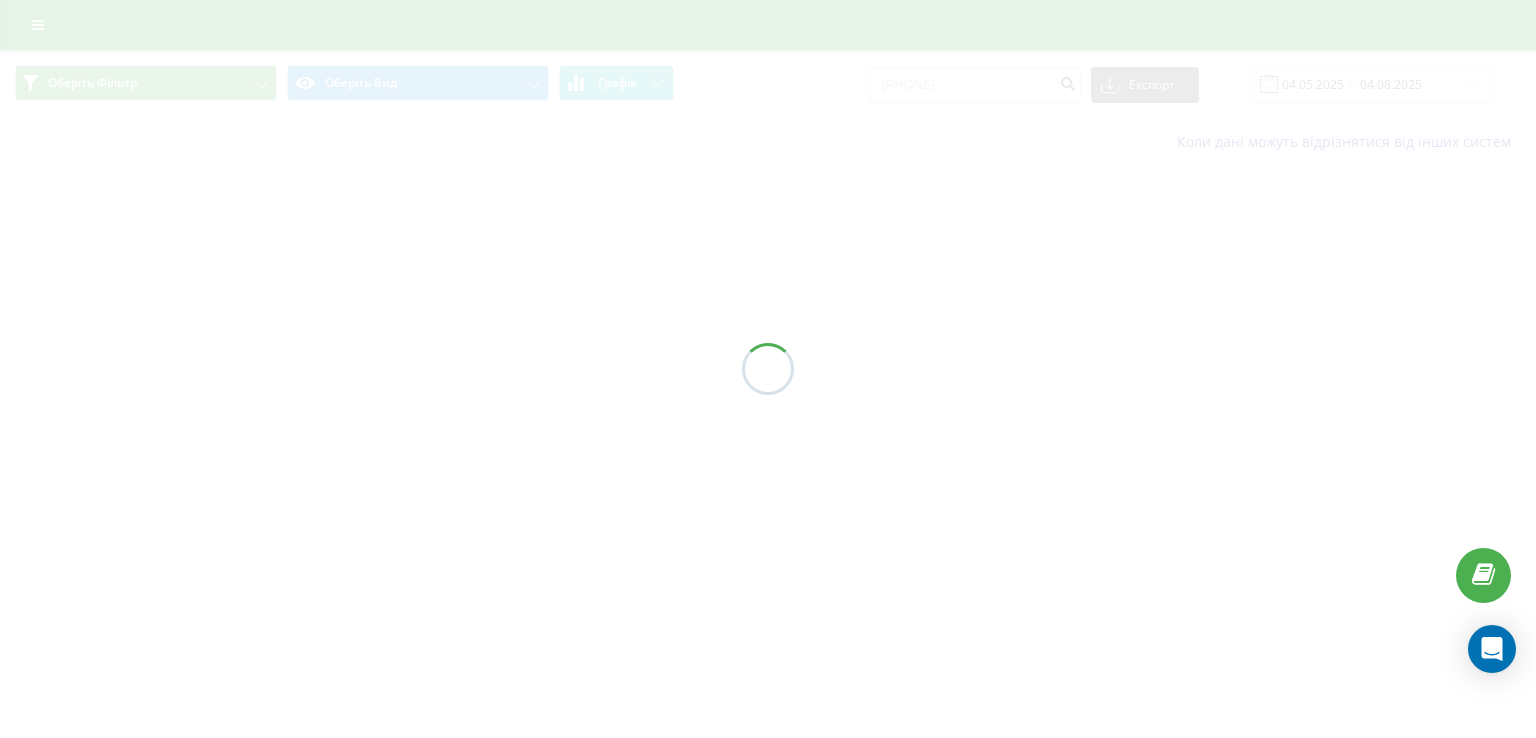 scroll, scrollTop: 0, scrollLeft: 0, axis: both 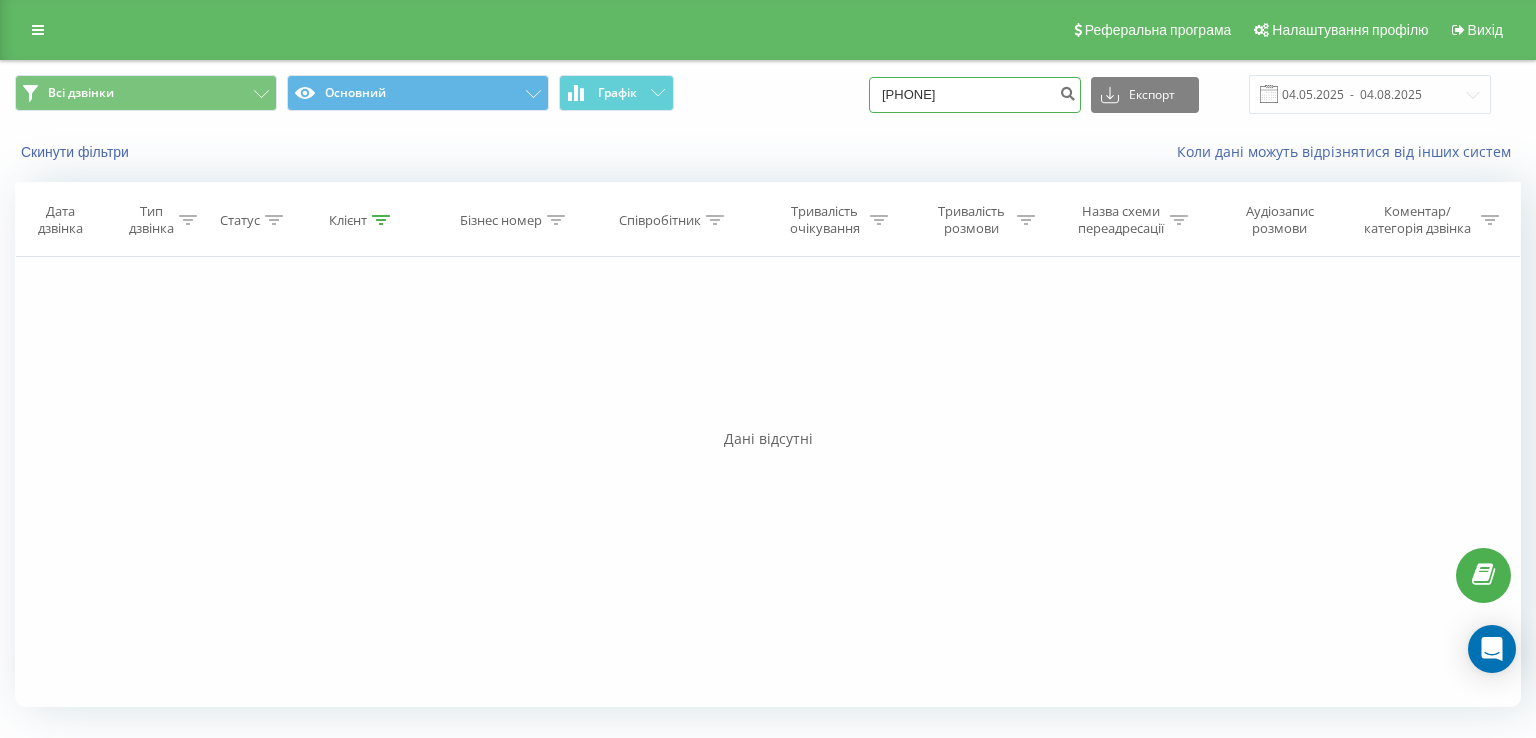 click on "[PHONE]" at bounding box center (975, 95) 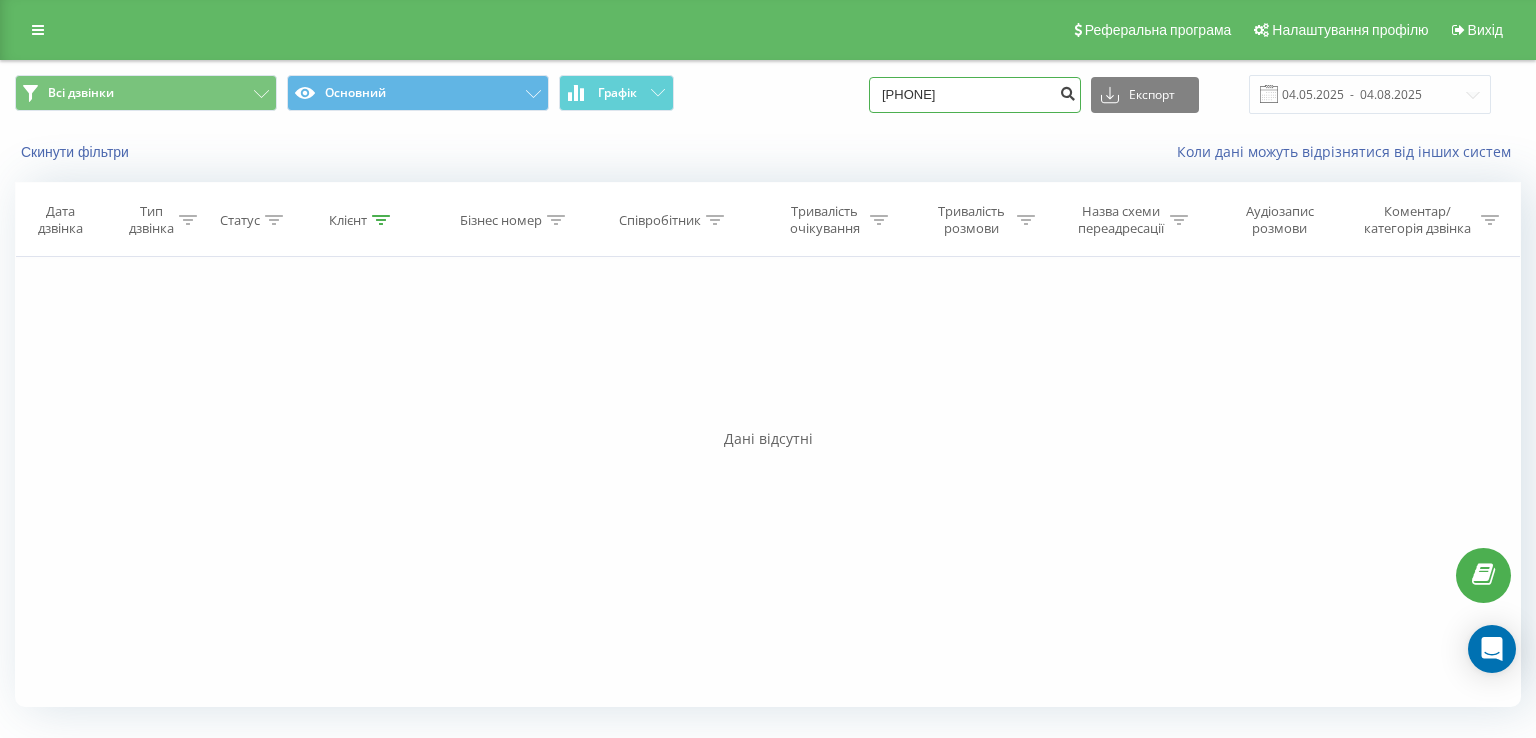 type on "0507775868" 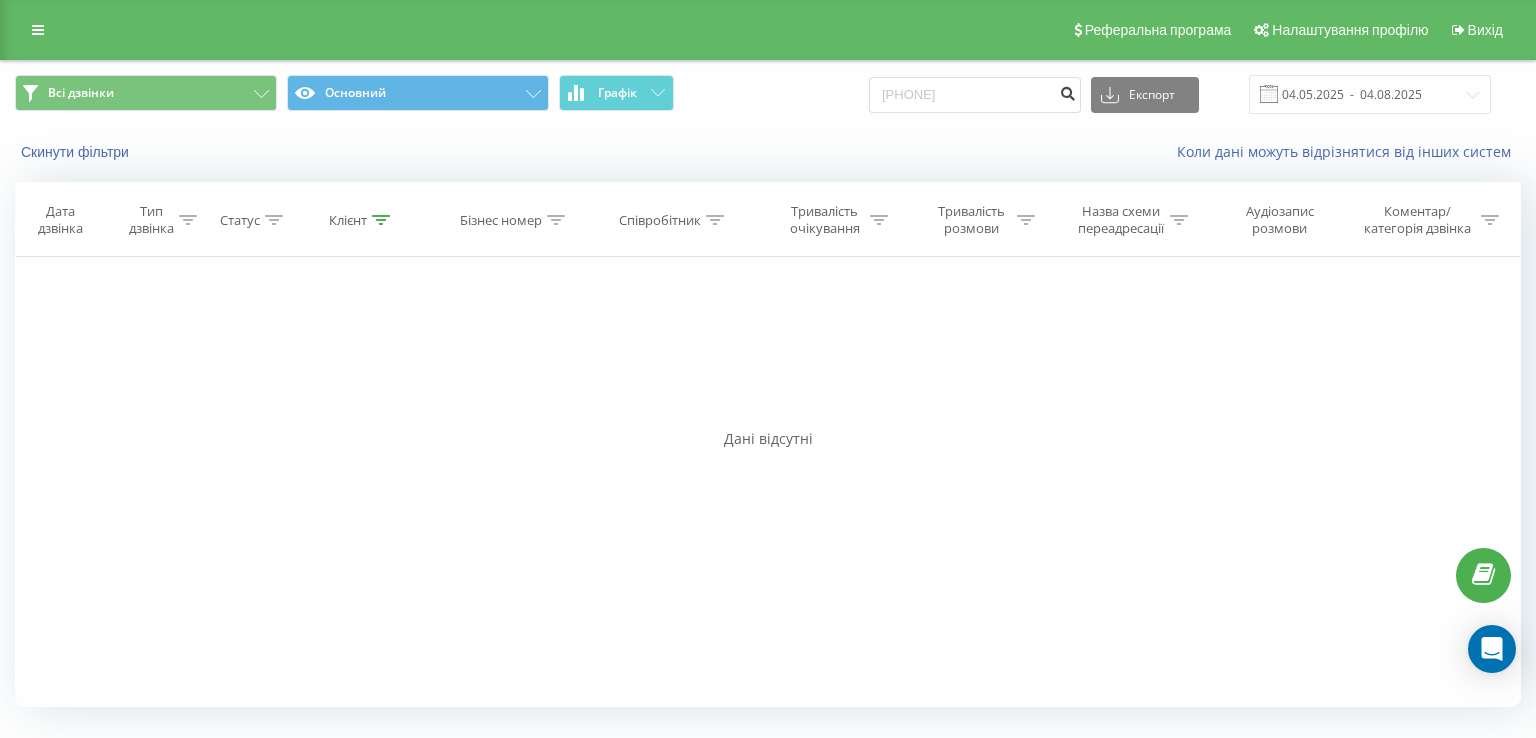 click at bounding box center (1067, 91) 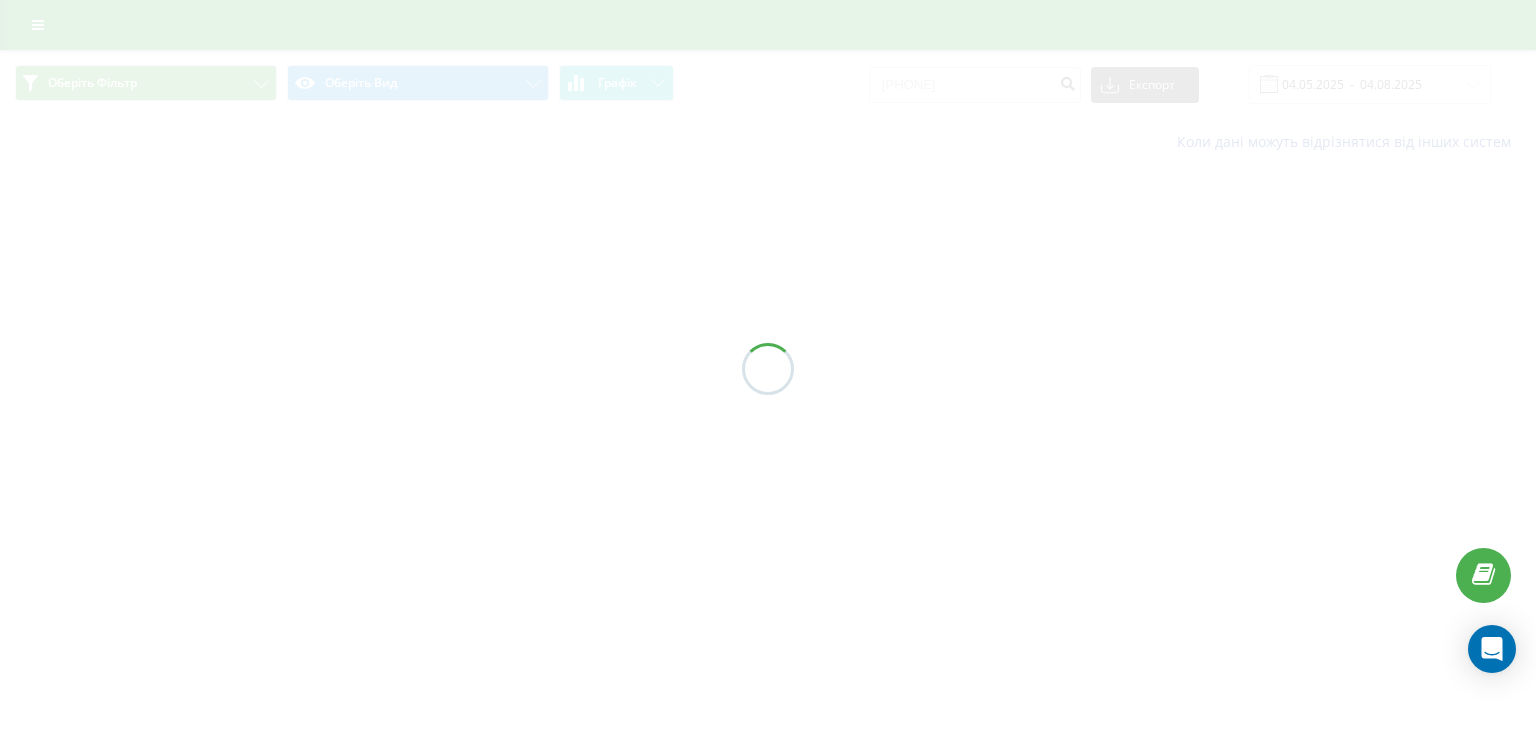 scroll, scrollTop: 0, scrollLeft: 0, axis: both 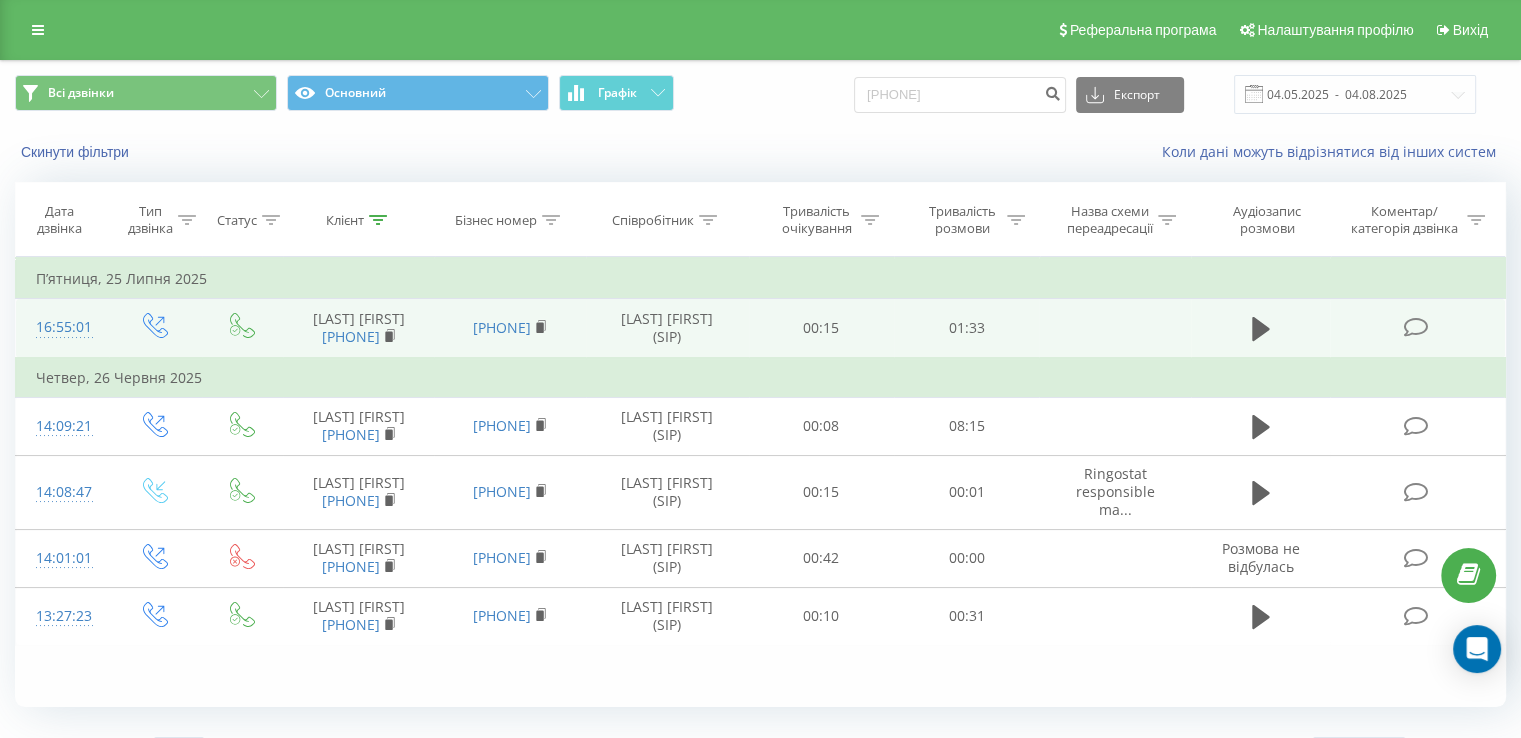 click at bounding box center (1261, 328) 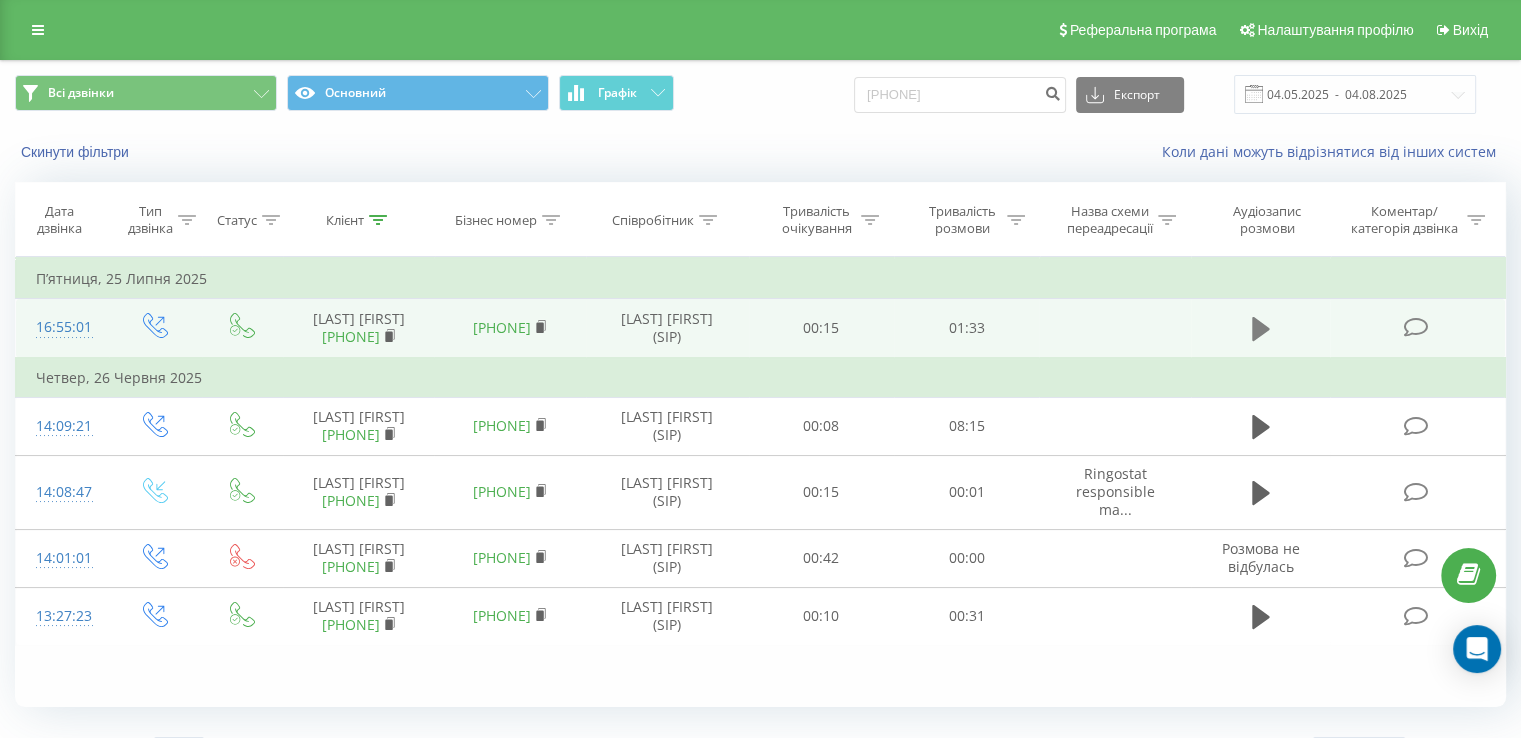 click 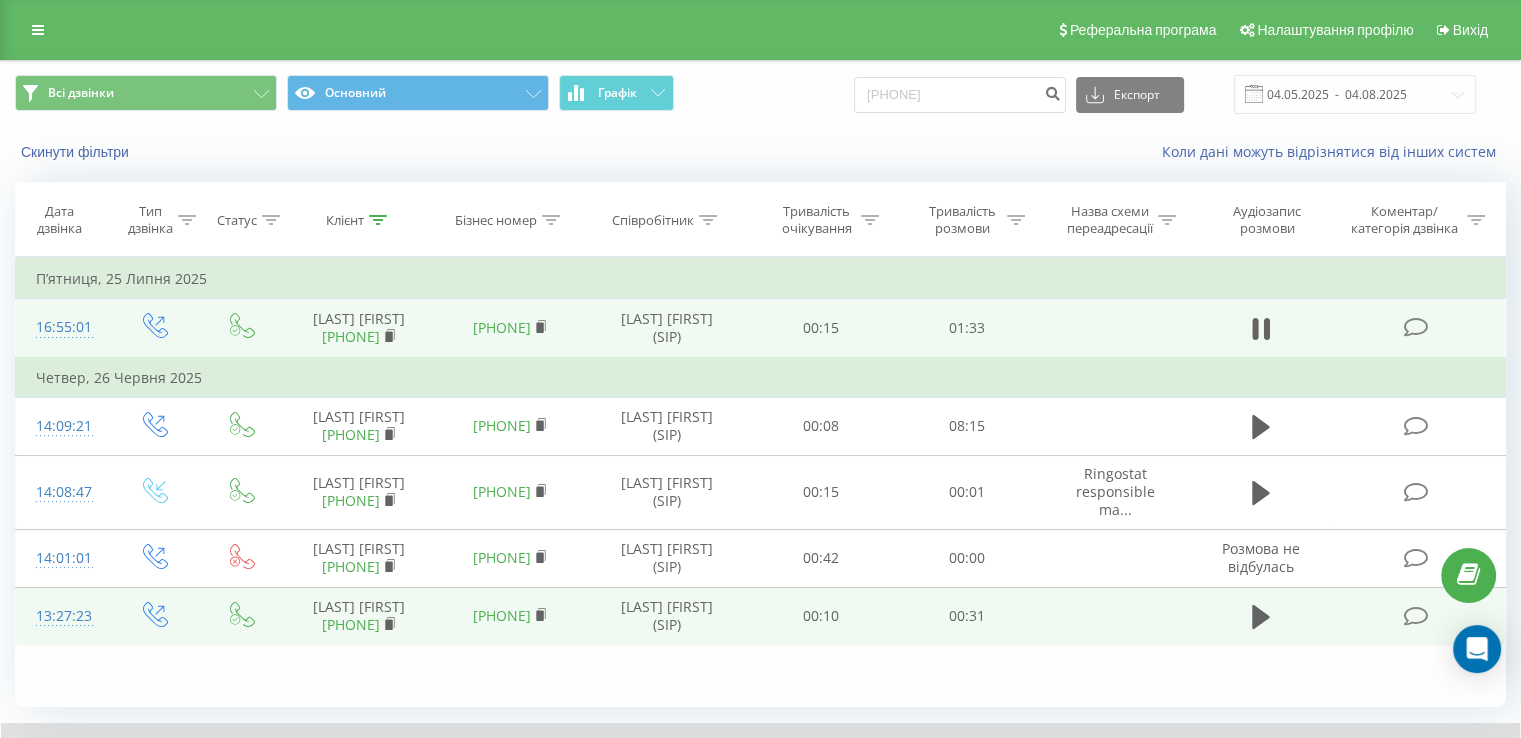 scroll, scrollTop: 120, scrollLeft: 0, axis: vertical 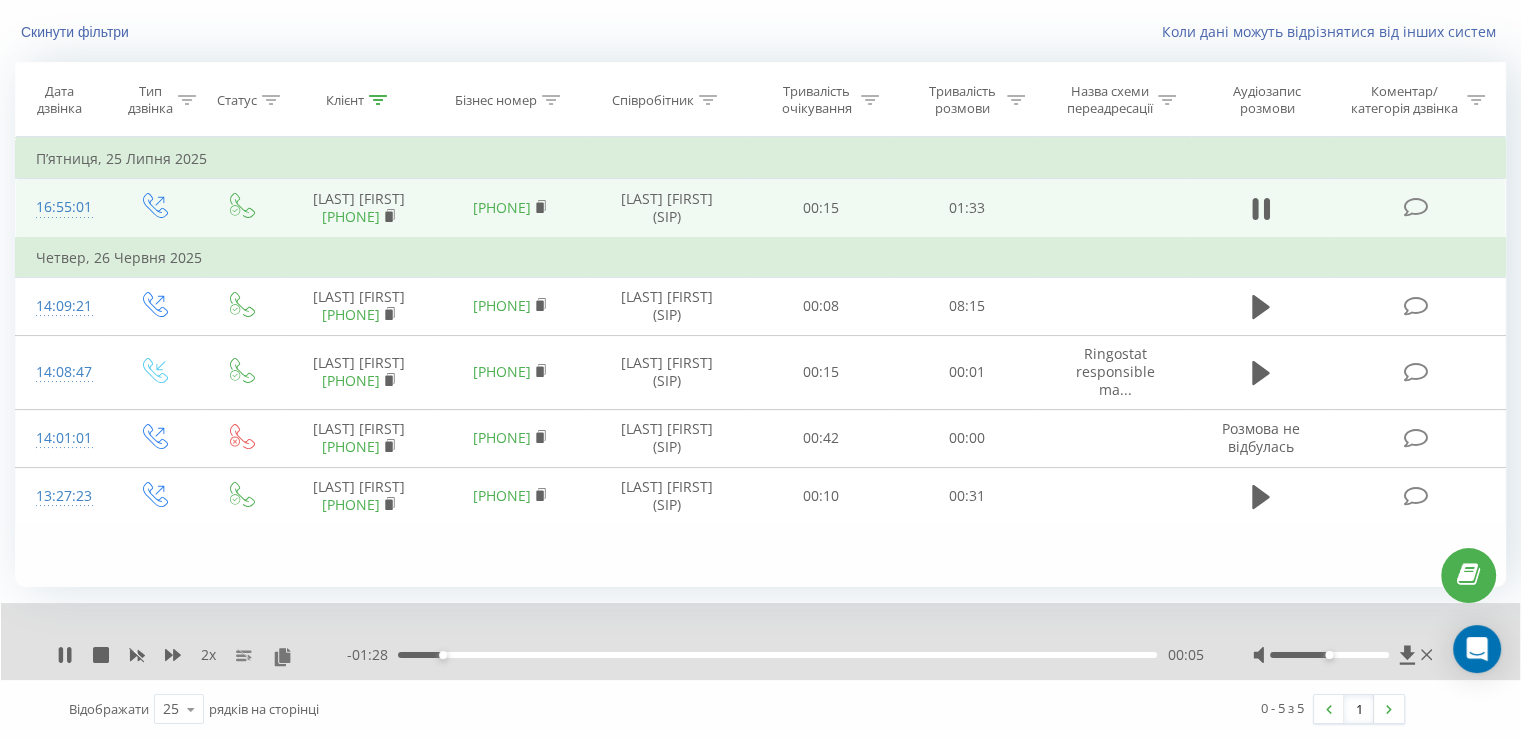 click on "- 01:28 00:05   00:05" at bounding box center (775, 655) 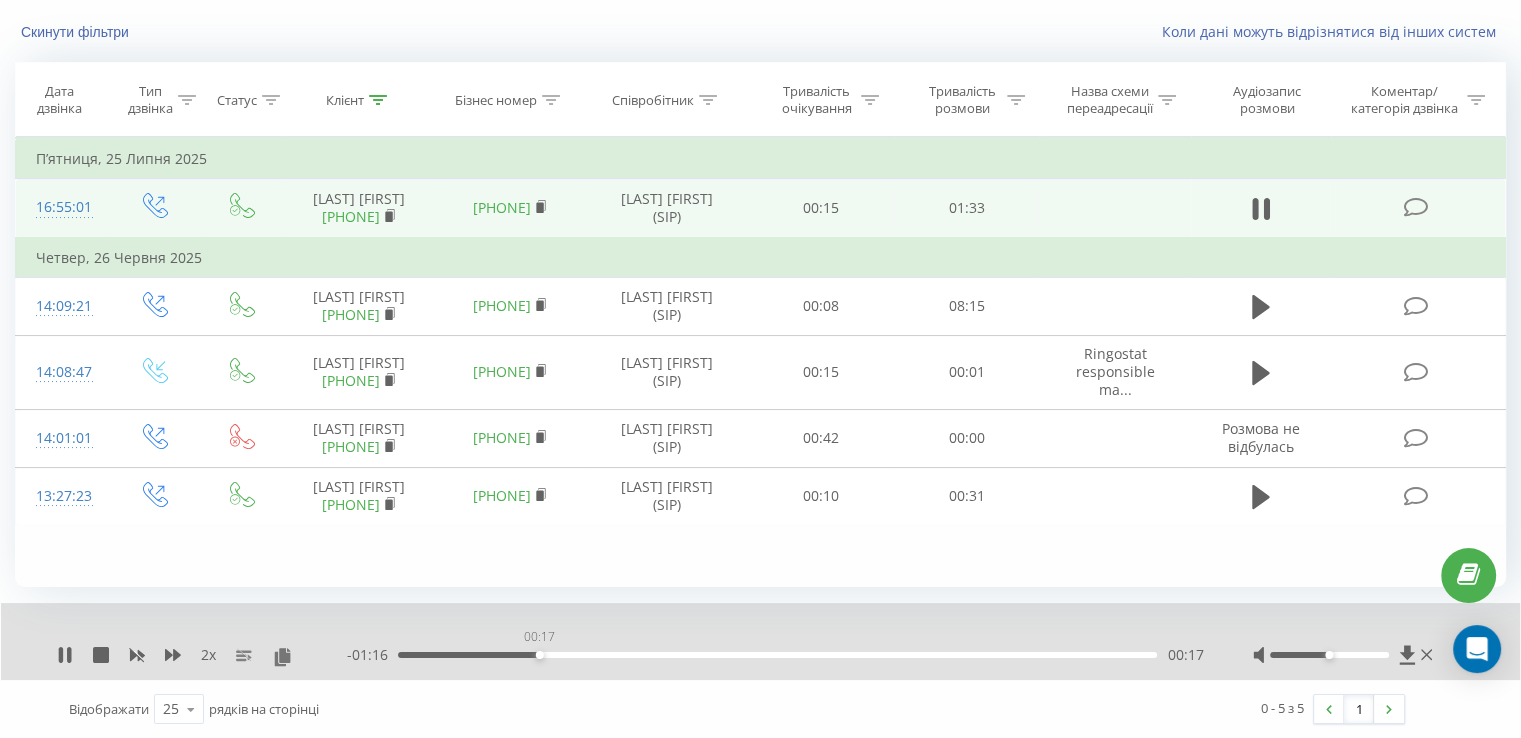 click on "00:17" at bounding box center (777, 655) 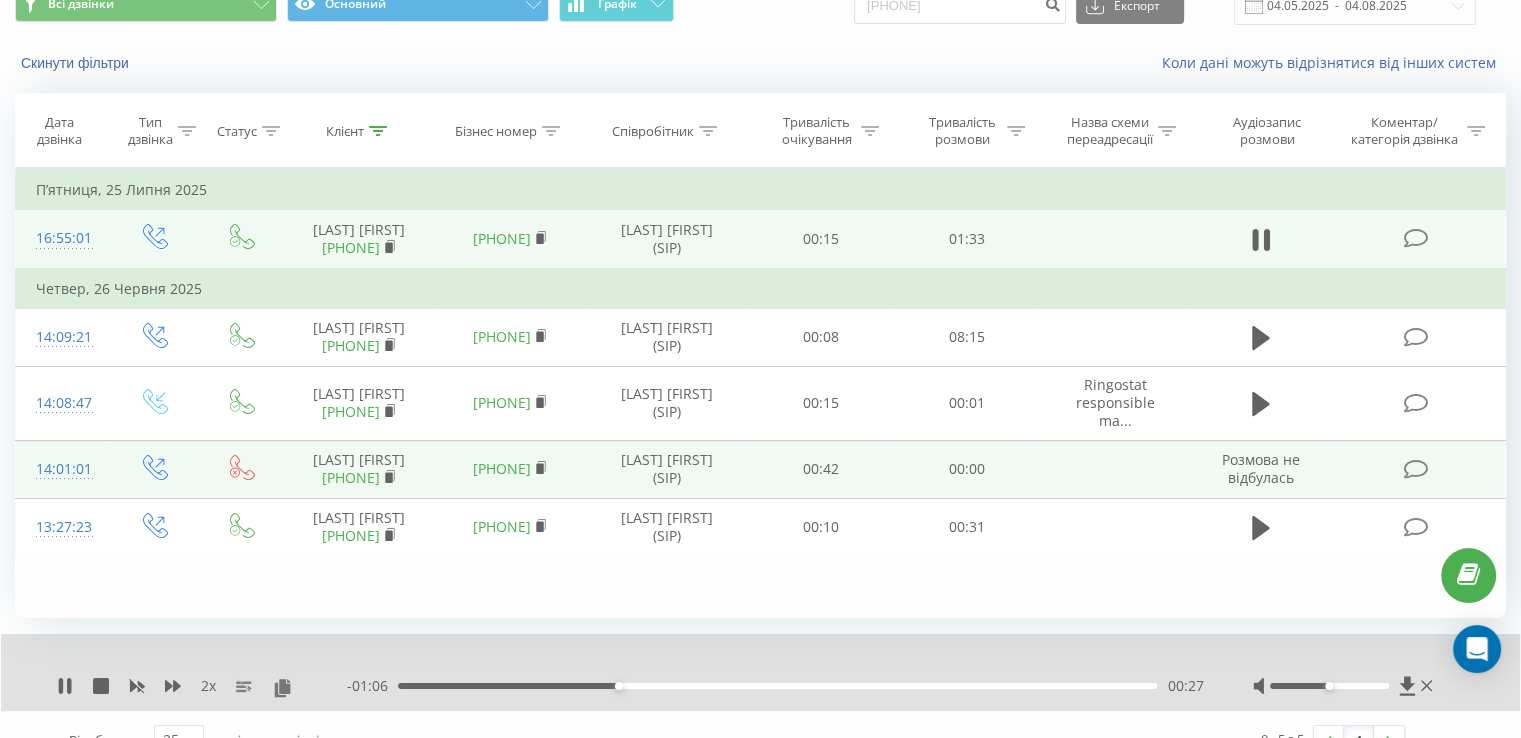 scroll, scrollTop: 120, scrollLeft: 0, axis: vertical 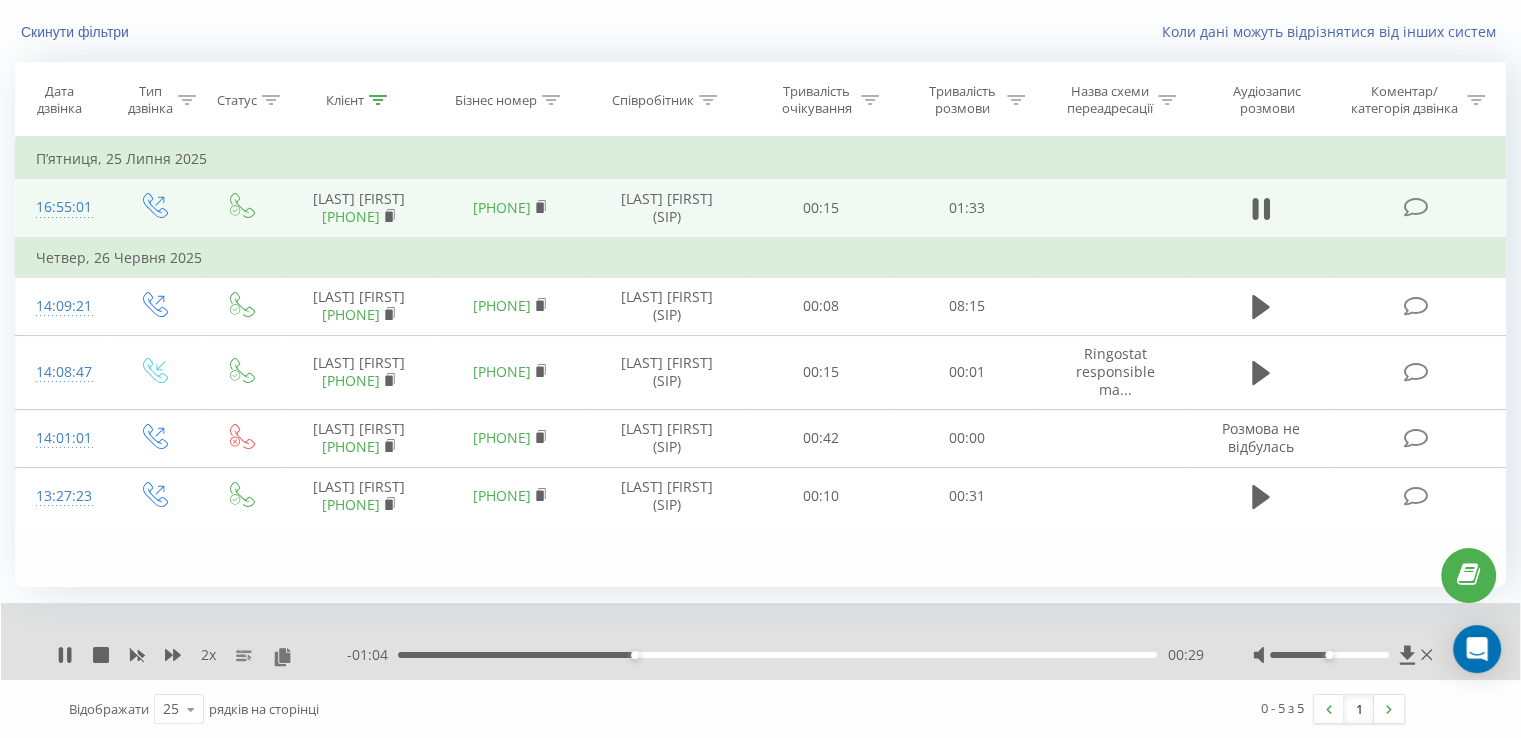 click on "00:29" at bounding box center (777, 655) 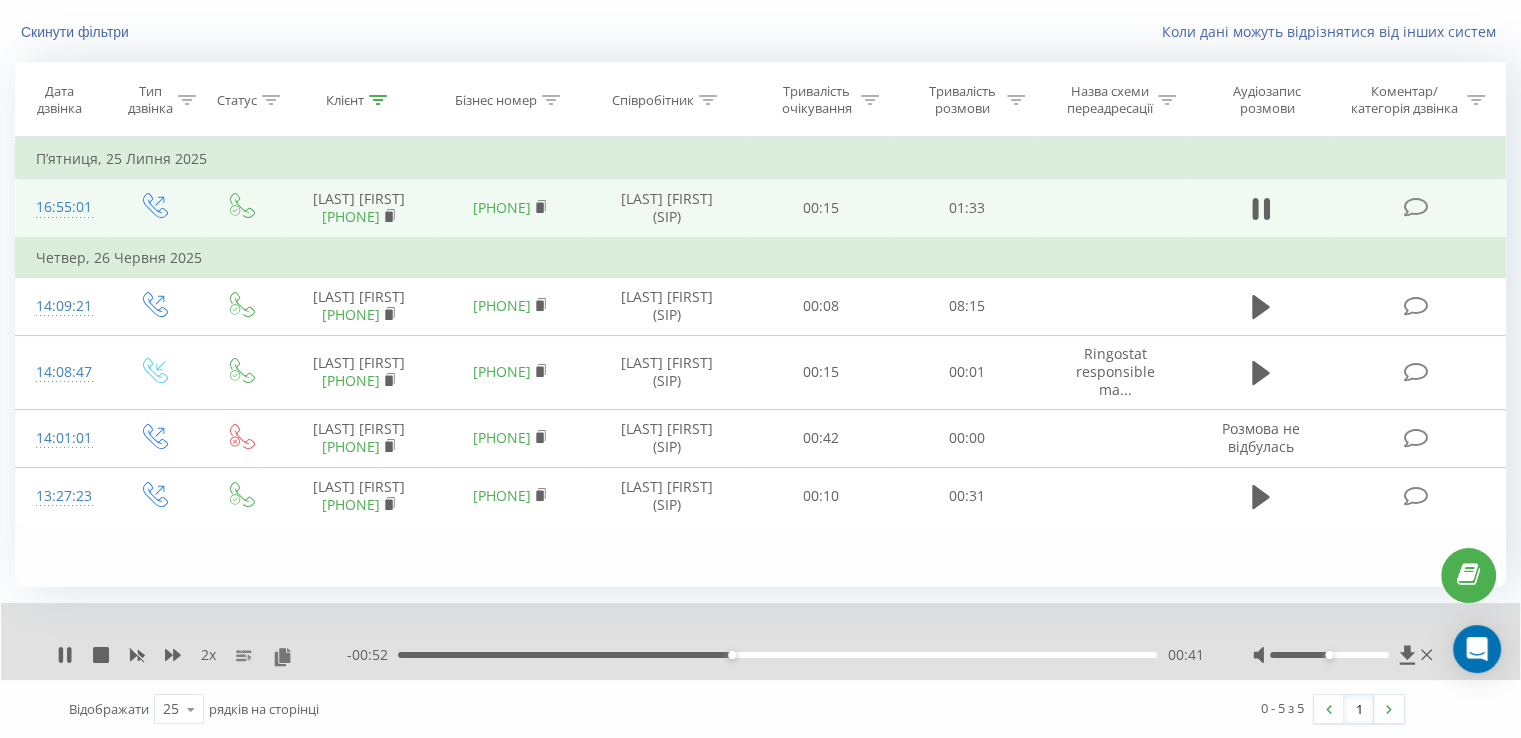 drag, startPoint x: 784, startPoint y: 658, endPoint x: 823, endPoint y: 652, distance: 39.45884 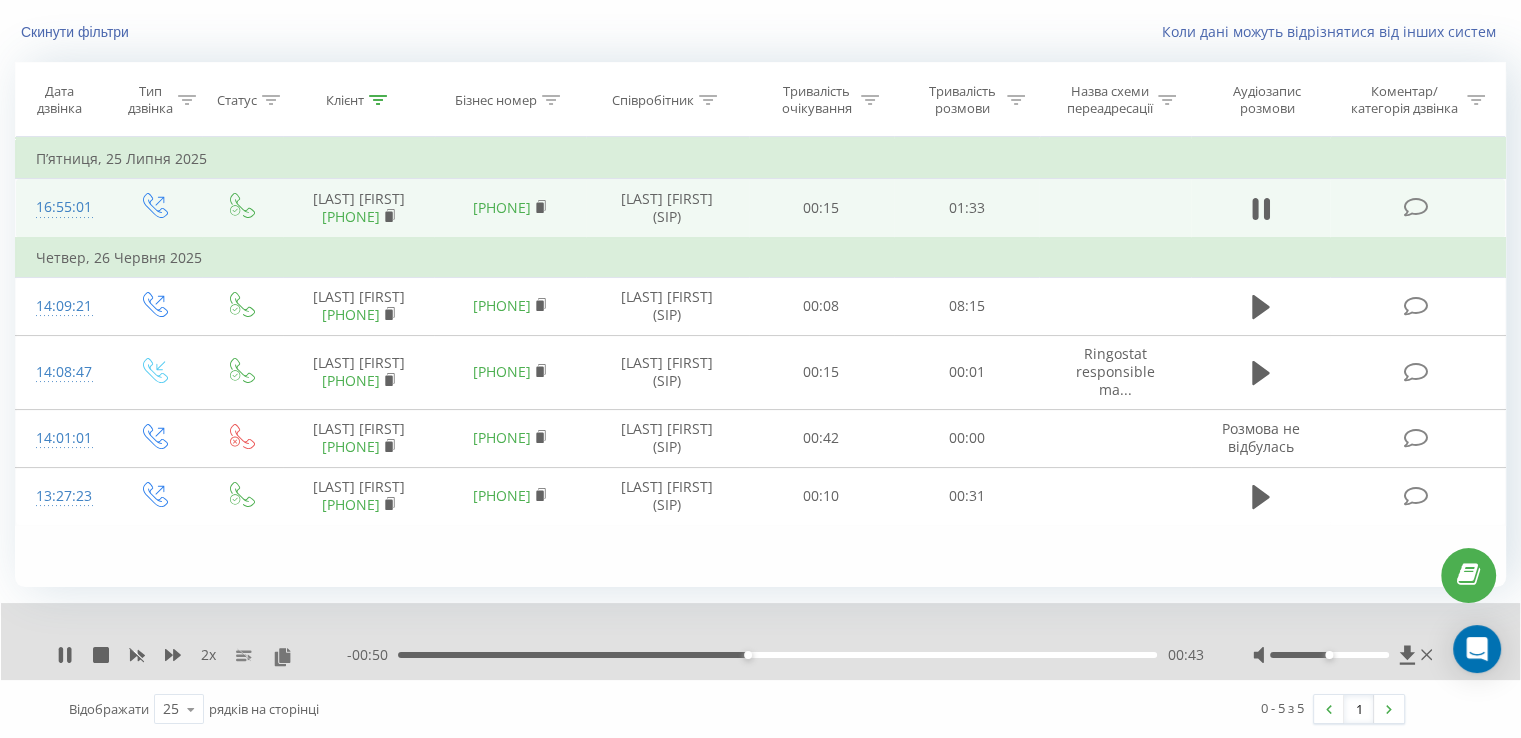 click on "00:43" at bounding box center (777, 655) 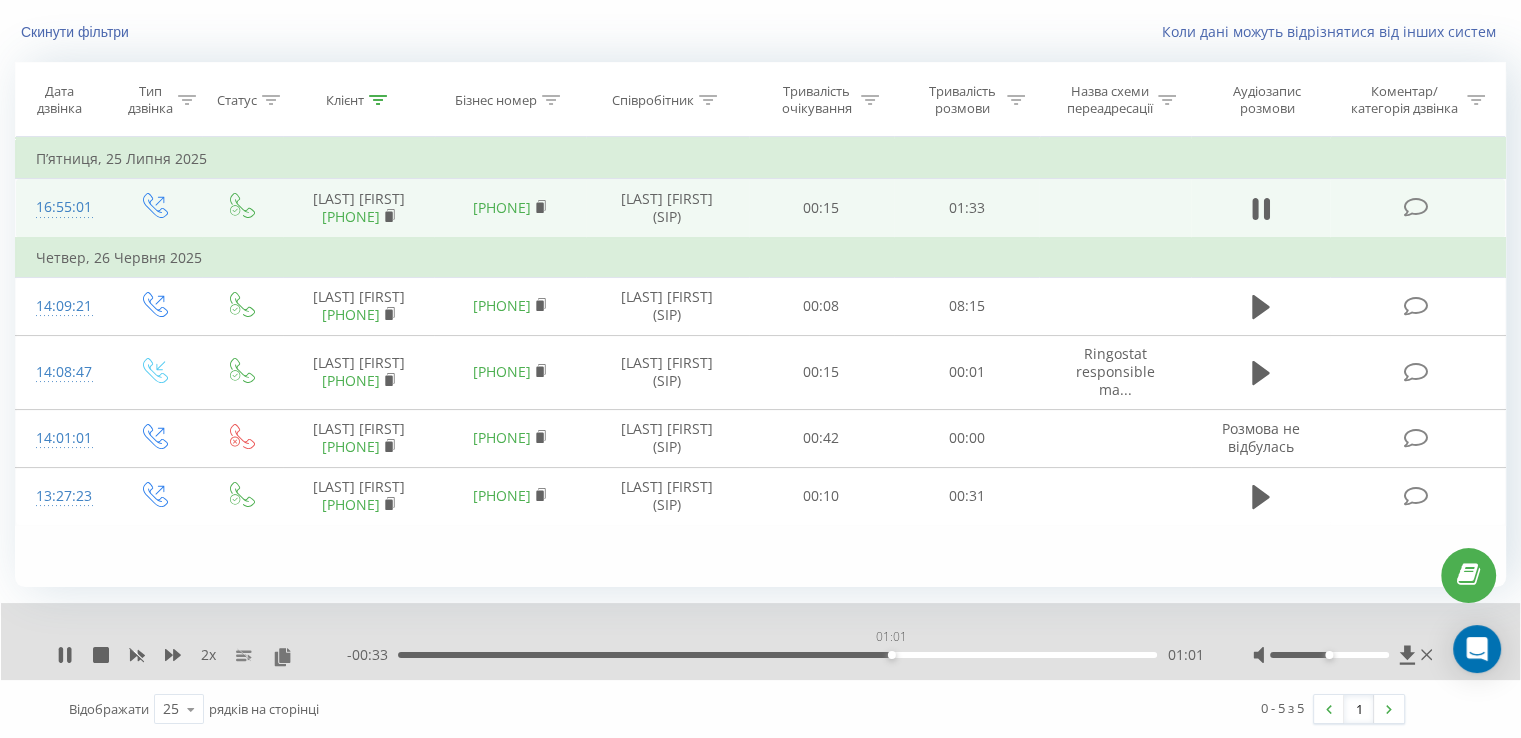drag, startPoint x: 891, startPoint y: 654, endPoint x: 940, endPoint y: 668, distance: 50.96077 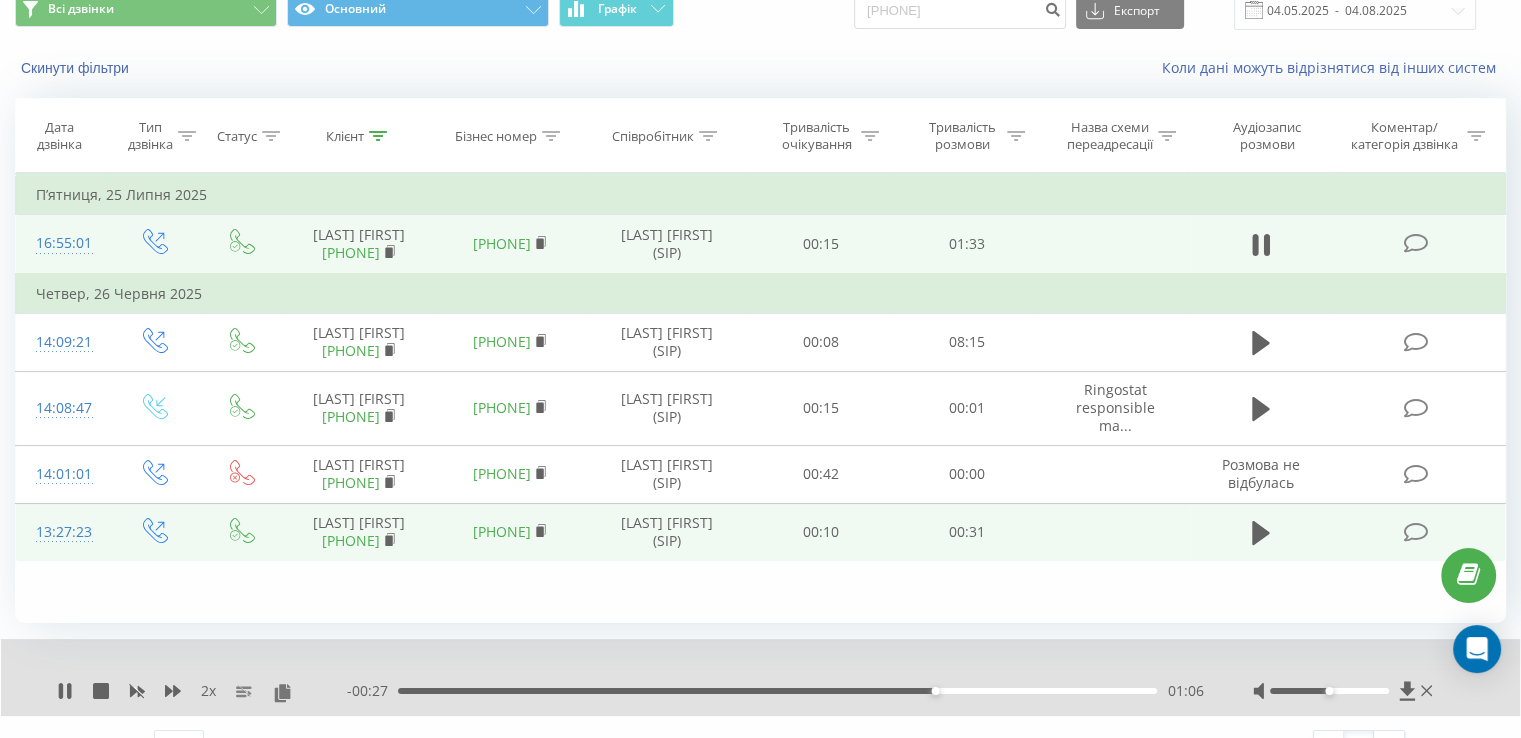 scroll, scrollTop: 120, scrollLeft: 0, axis: vertical 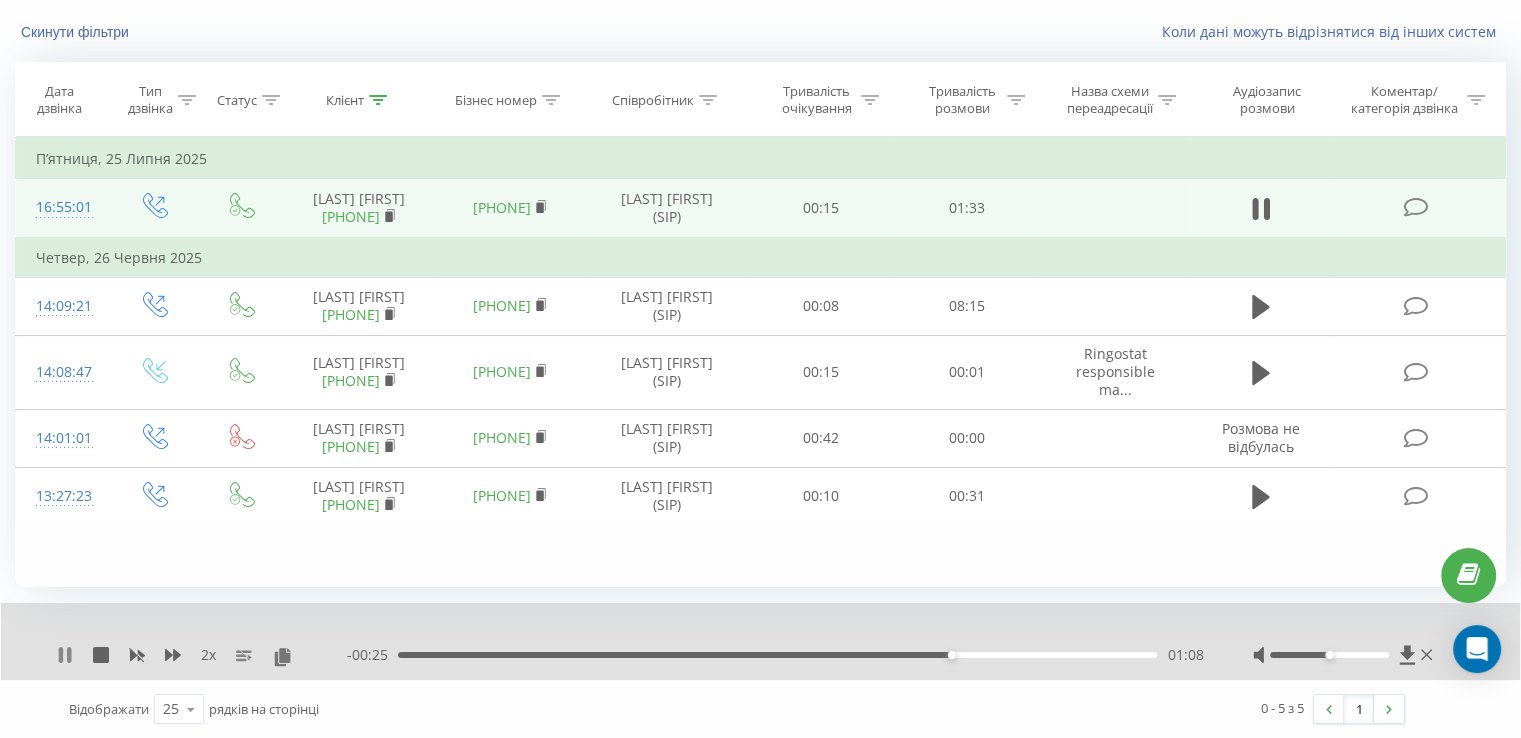 click 